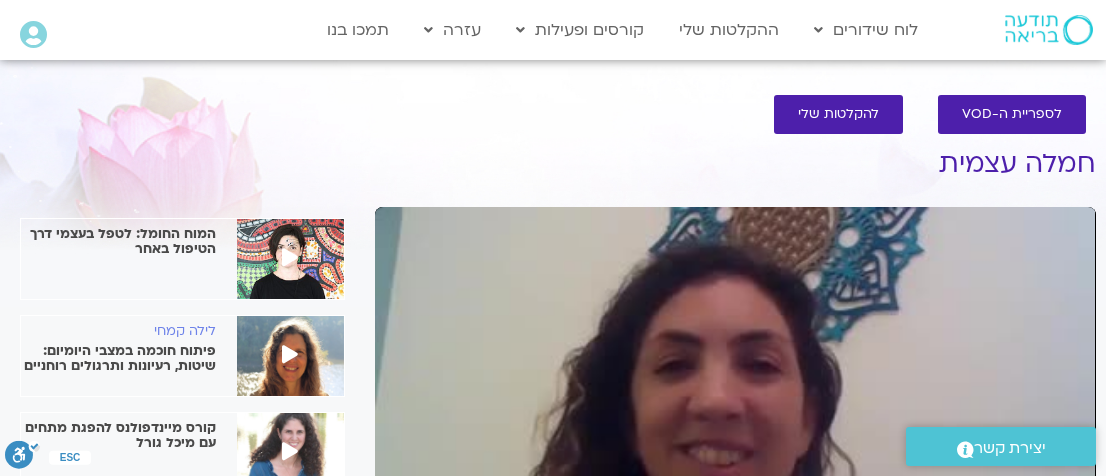 scroll, scrollTop: 321, scrollLeft: 0, axis: vertical 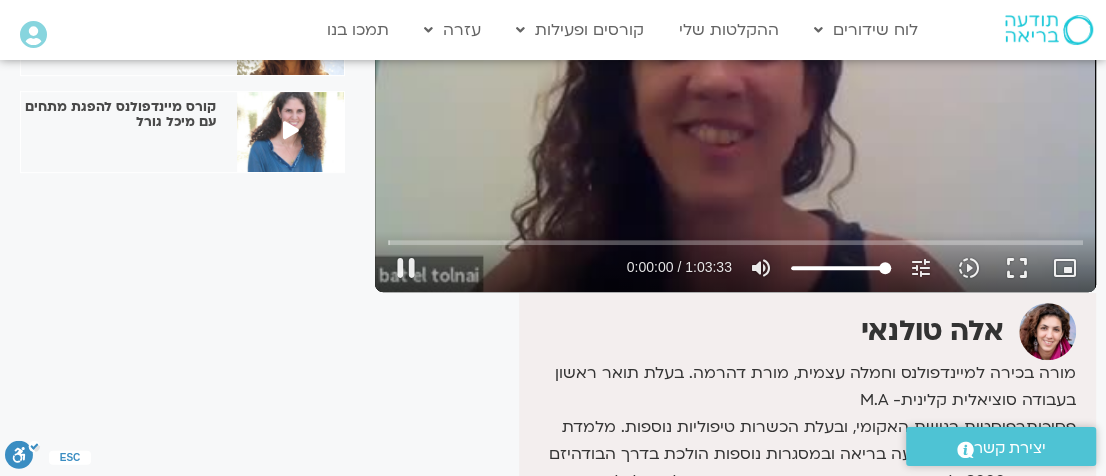 click on "Skip Ad 2:07 pause 0:00:00 / 1:03:33 volume_up Mute tune Resolution Auto 240p slow_motion_video Playback speed 1x 1x fullscreen picture_in_picture_alt Picture-in-Picture Off" at bounding box center (735, 259) 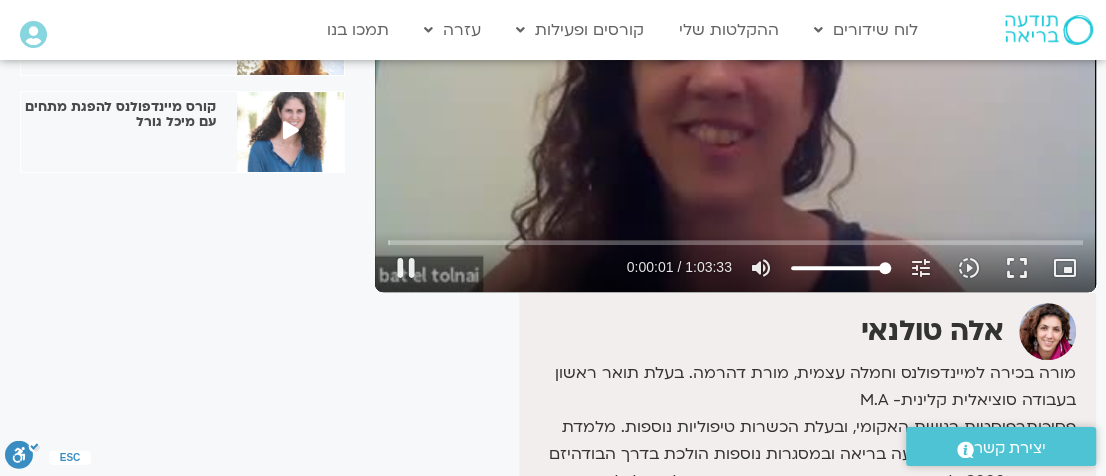 click at bounding box center (526, 268) 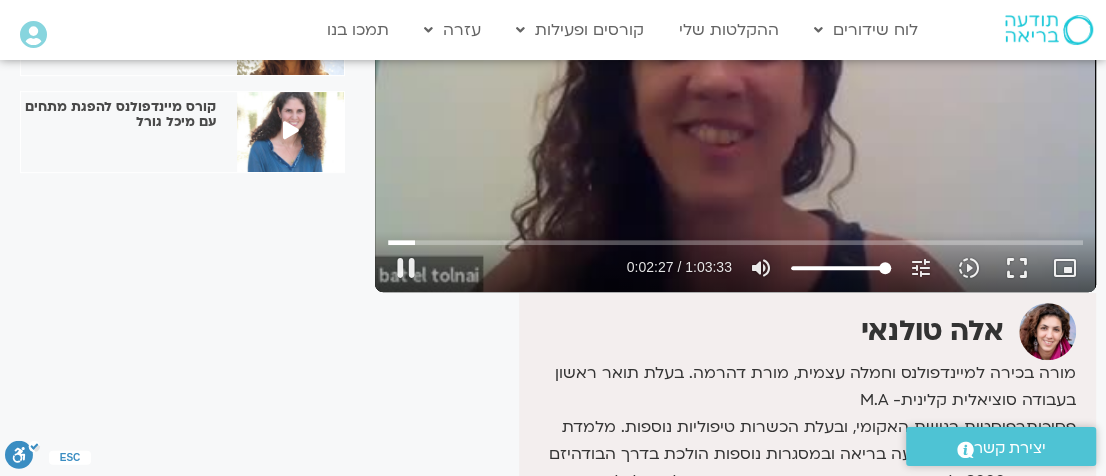 type on "161" 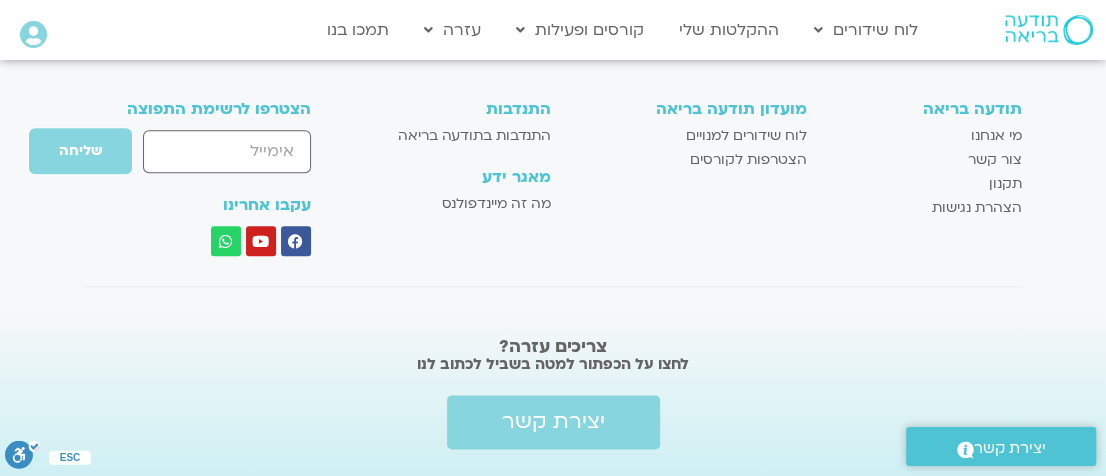 scroll, scrollTop: 1270, scrollLeft: 0, axis: vertical 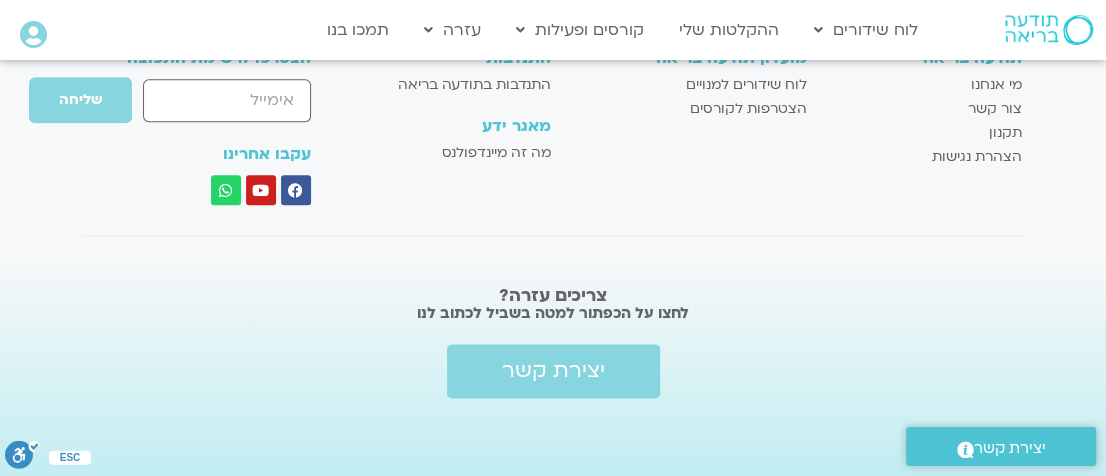 click on "Main Menu
אזור אישי
הזמנות
התנתקות
פרטי המורה
הוספת אירוע" at bounding box center [100, 30] 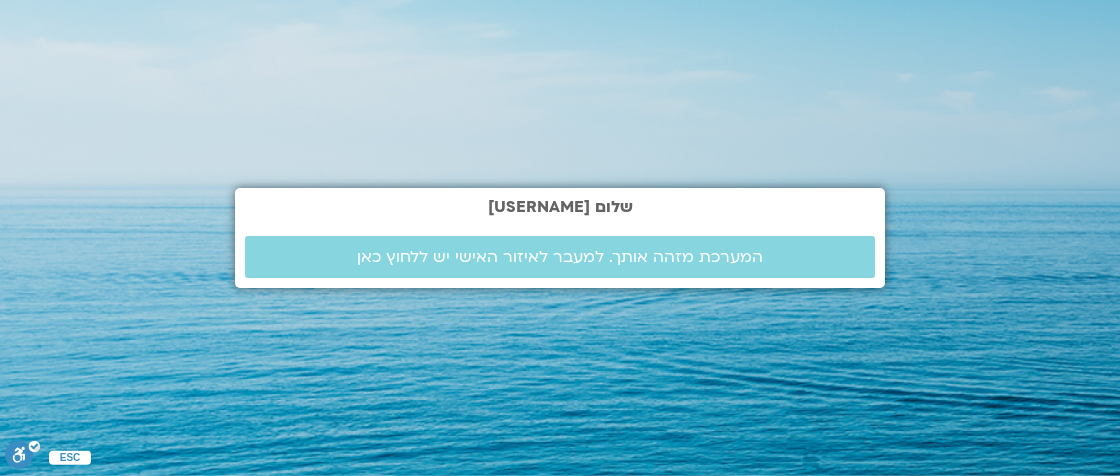 scroll, scrollTop: 0, scrollLeft: 0, axis: both 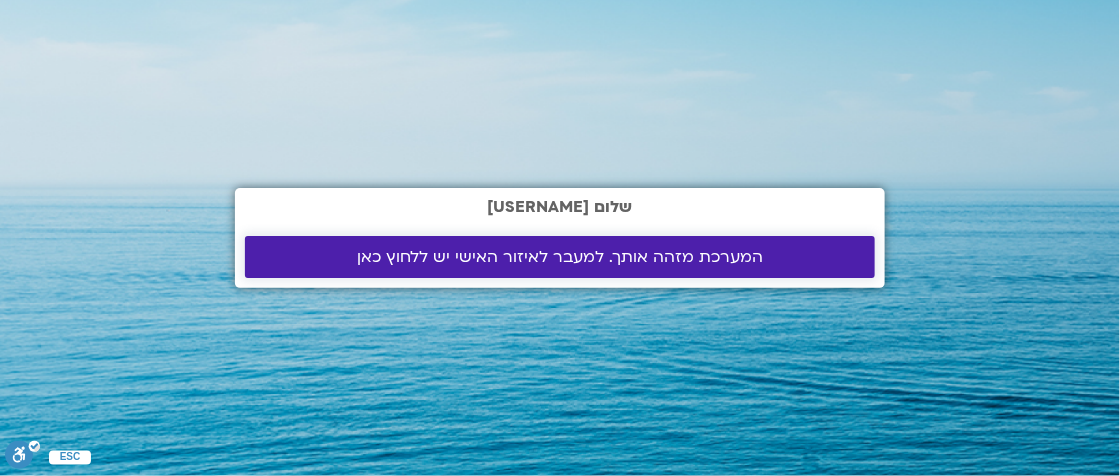 click on "המערכת מזהה אותך. למעבר לאיזור האישי יש ללחוץ כאן" at bounding box center (560, 257) 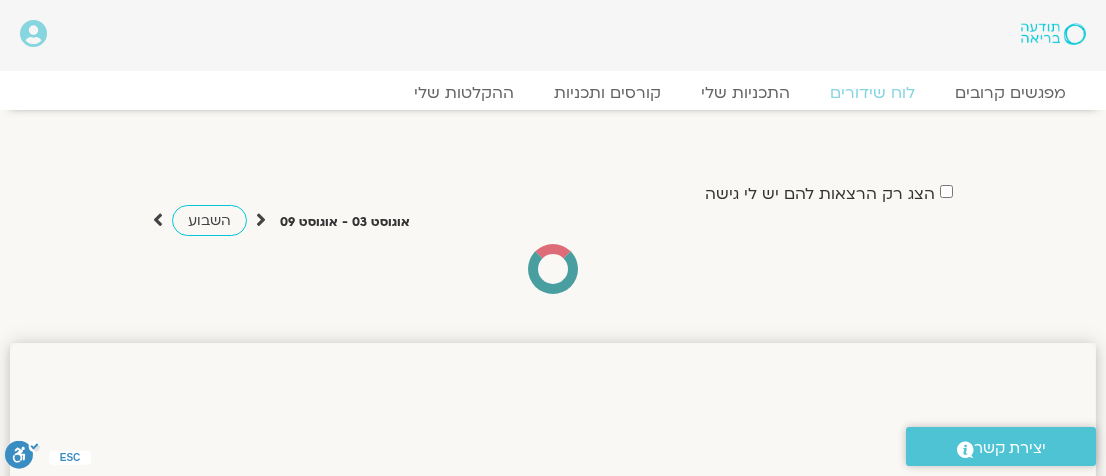 scroll, scrollTop: 0, scrollLeft: 0, axis: both 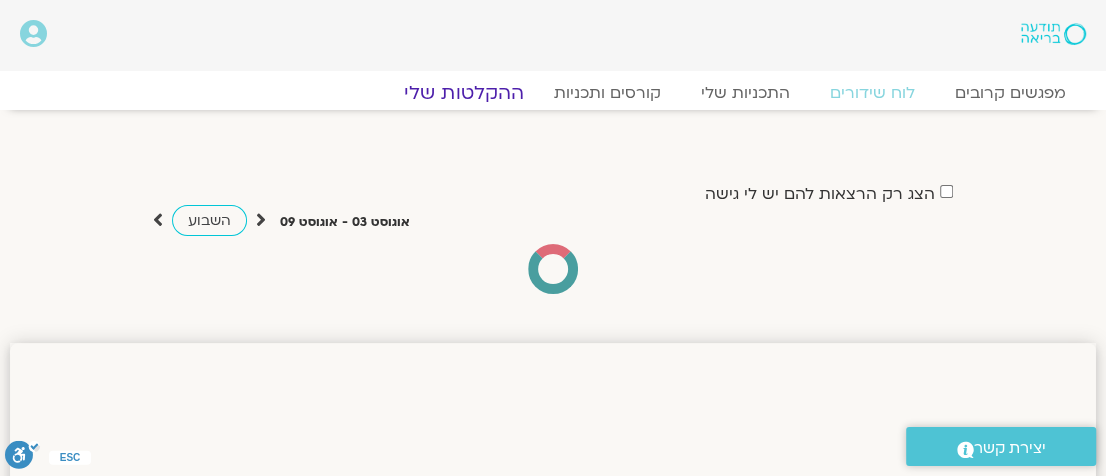 click on "ההקלטות שלי" 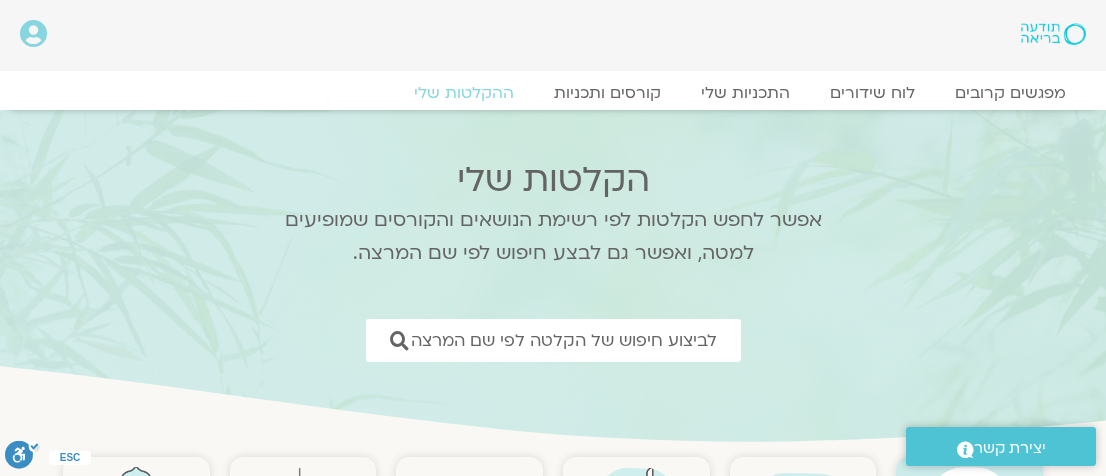 scroll, scrollTop: 0, scrollLeft: 0, axis: both 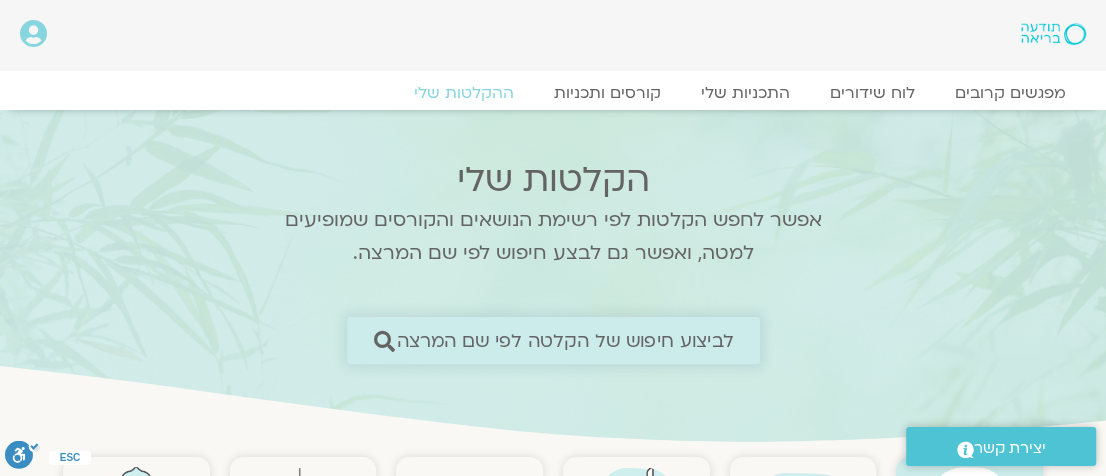 click at bounding box center [383, 340] 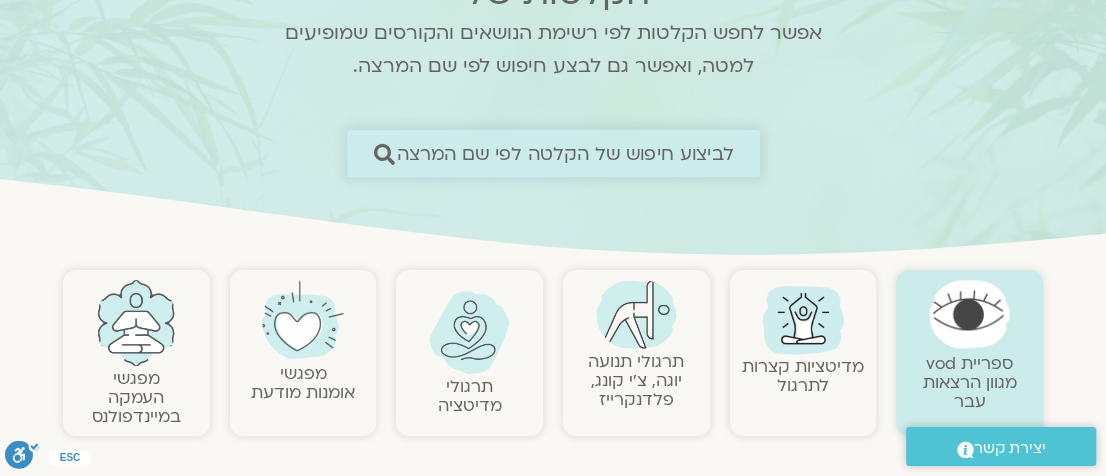 scroll, scrollTop: 201, scrollLeft: 0, axis: vertical 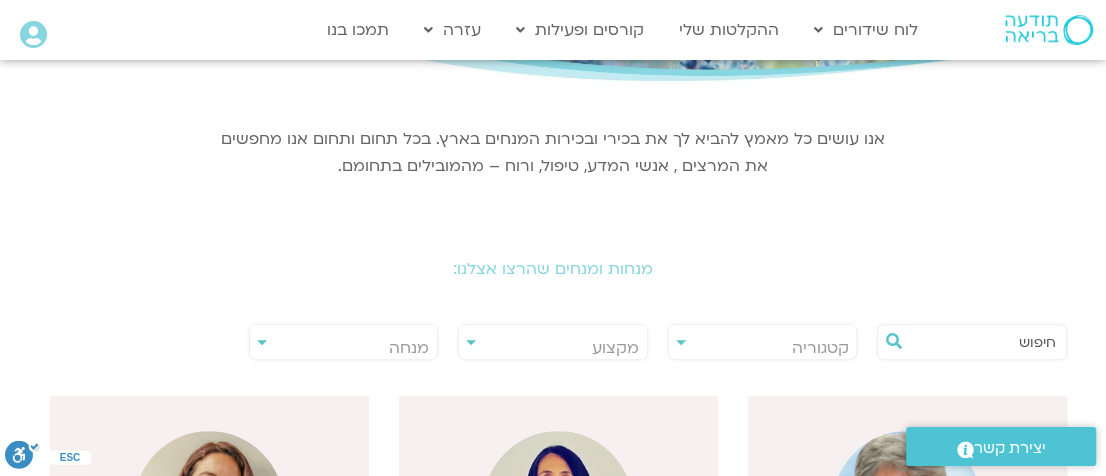 click on "קטגוריה" at bounding box center [763, 348] 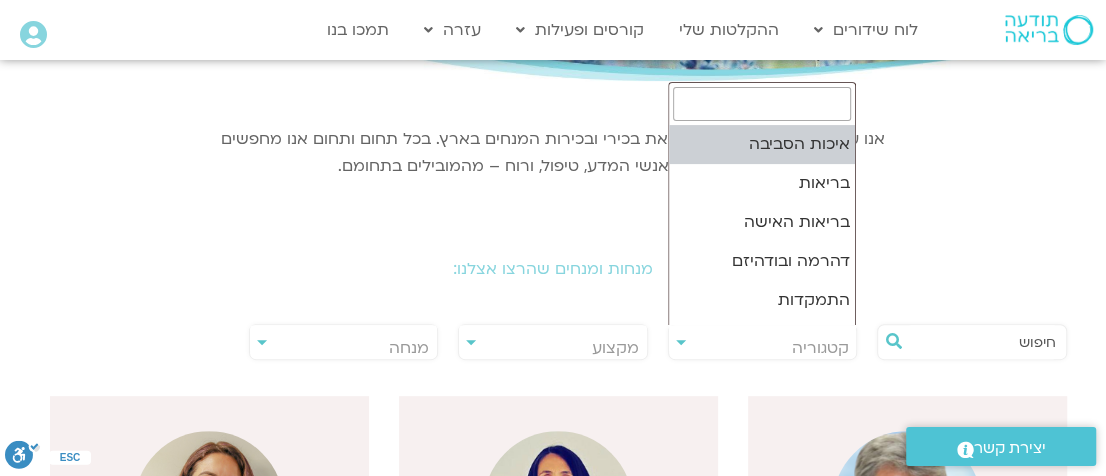 click at bounding box center (762, 104) 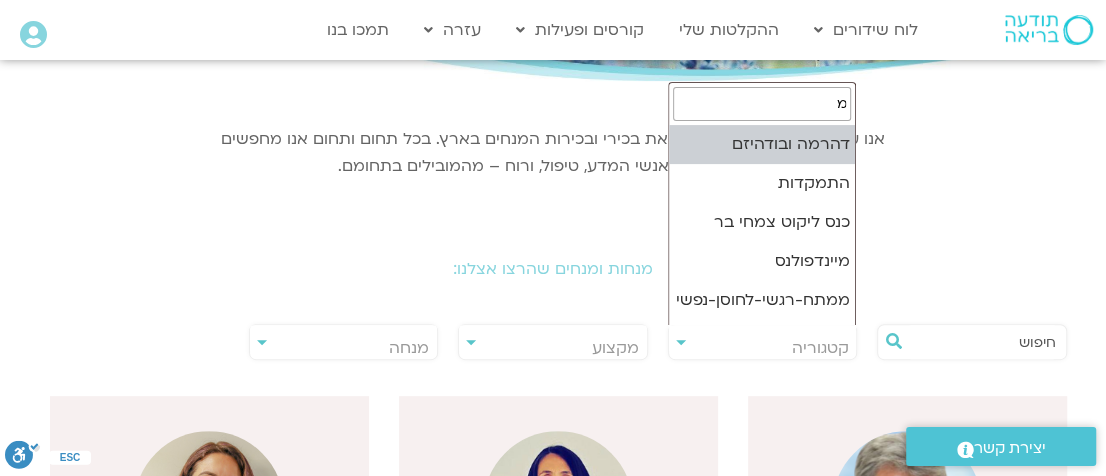 type on "מי" 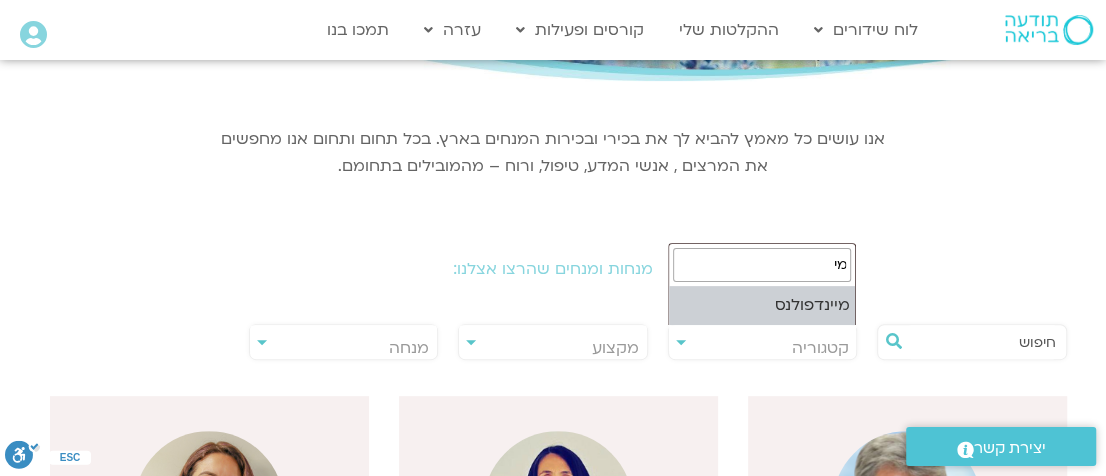 select on "**" 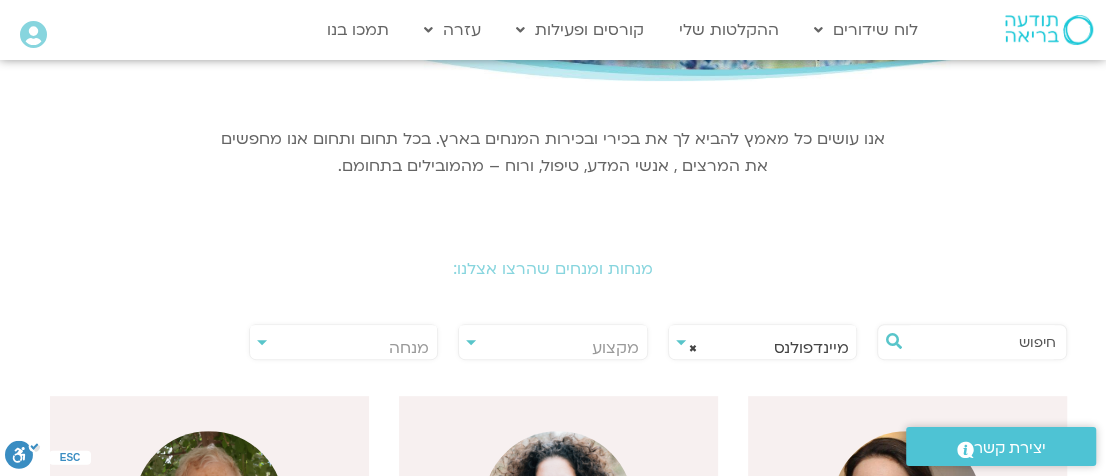 click on "מנחה" at bounding box center (344, 348) 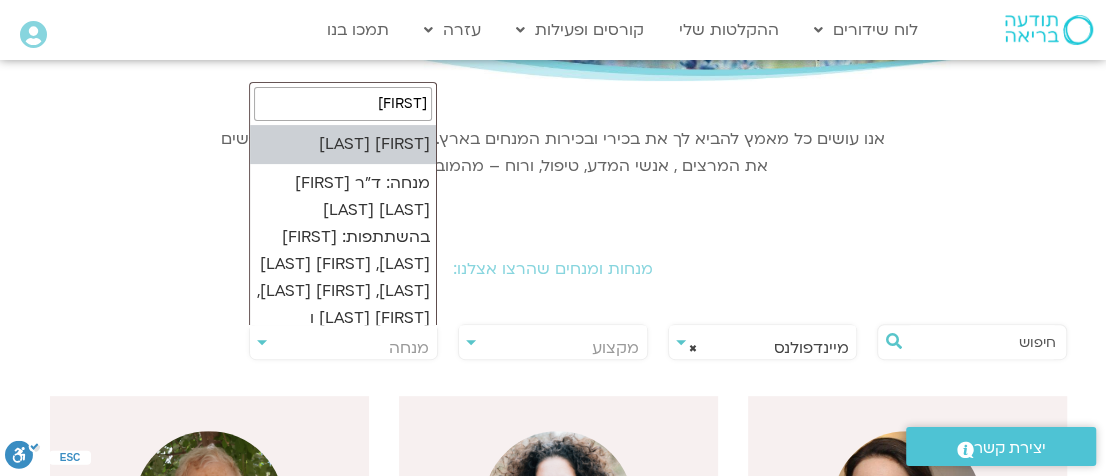 type on "[FIRST] [LAST]" 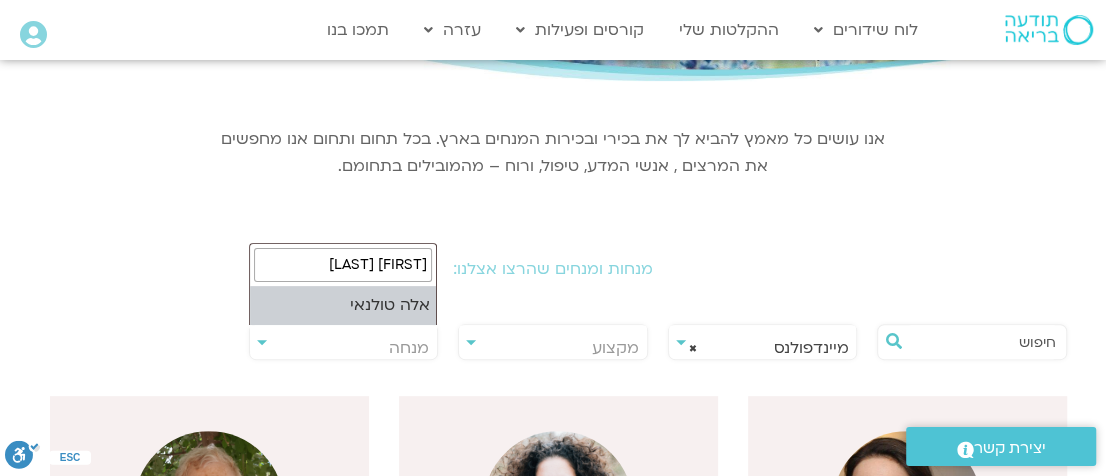select on "****" 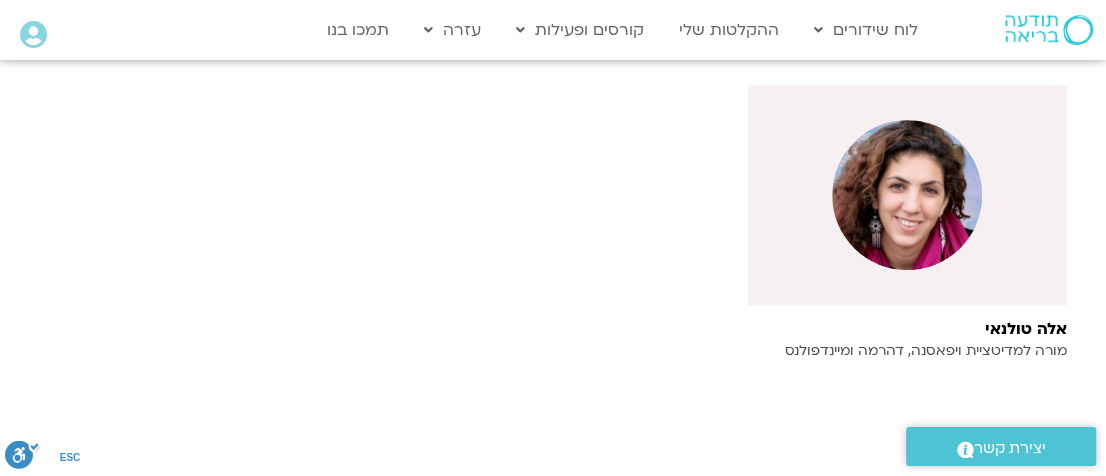 scroll, scrollTop: 554, scrollLeft: 0, axis: vertical 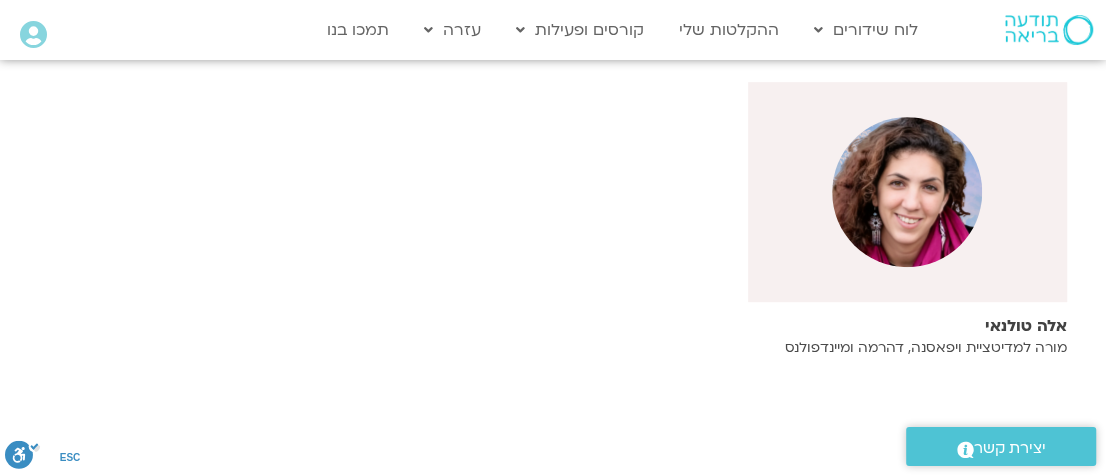 click at bounding box center [907, 192] 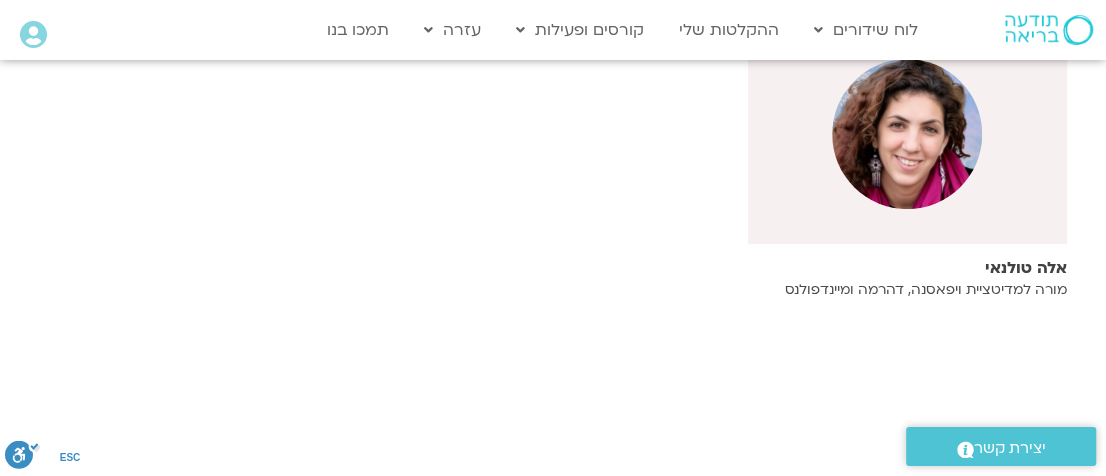 scroll, scrollTop: 624, scrollLeft: 0, axis: vertical 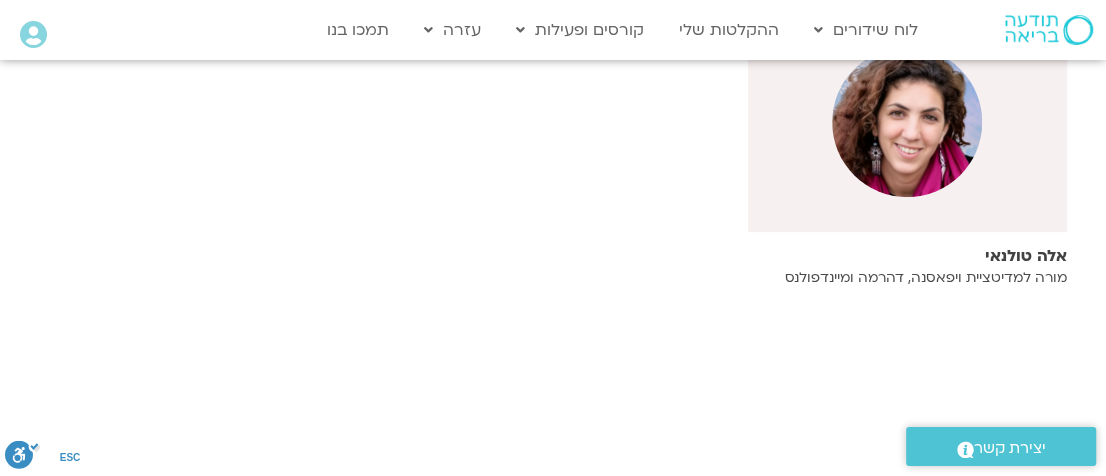 click at bounding box center (907, 122) 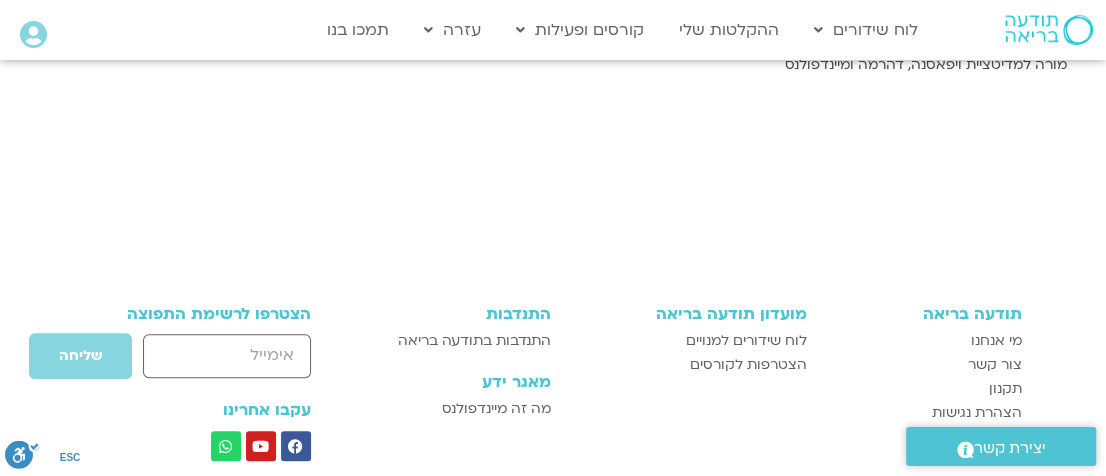 scroll, scrollTop: 842, scrollLeft: 0, axis: vertical 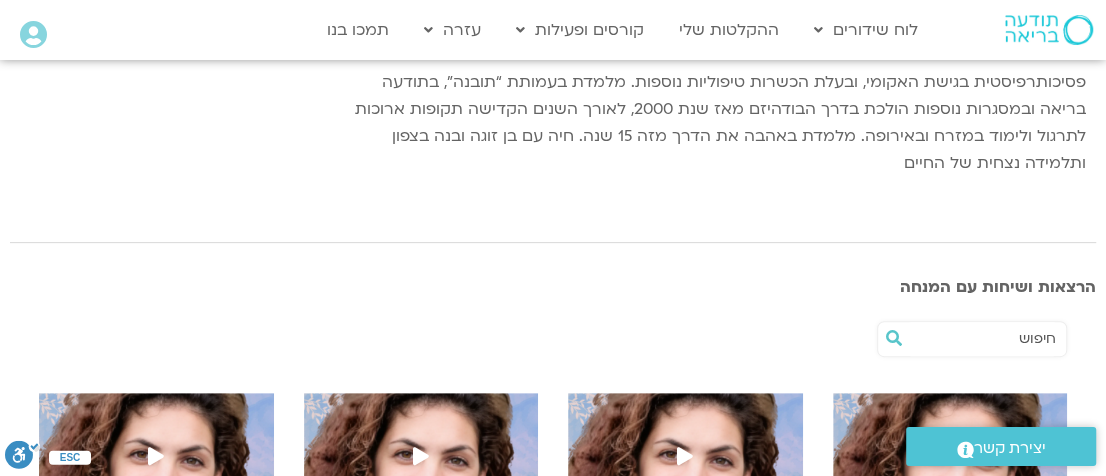 click at bounding box center [982, 339] 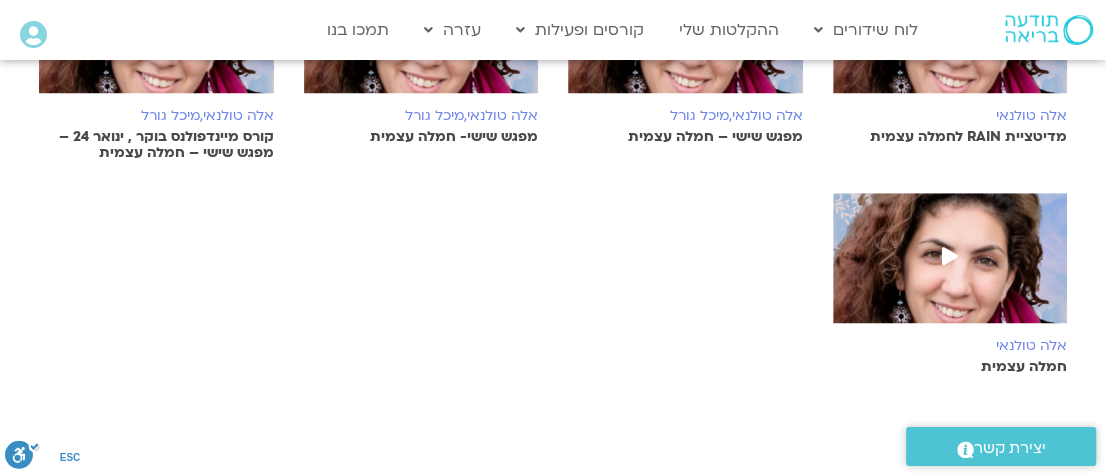 scroll, scrollTop: 790, scrollLeft: 0, axis: vertical 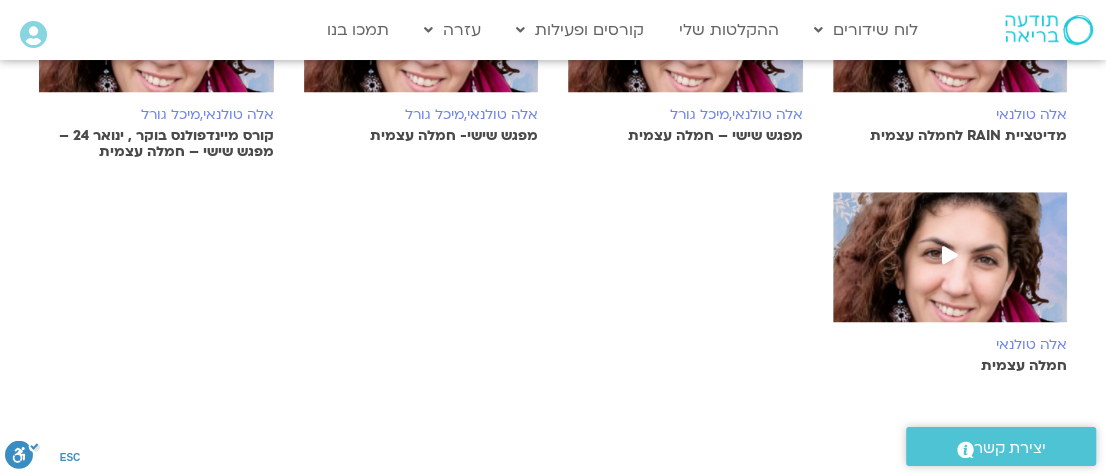 type on "חמלה עצמית" 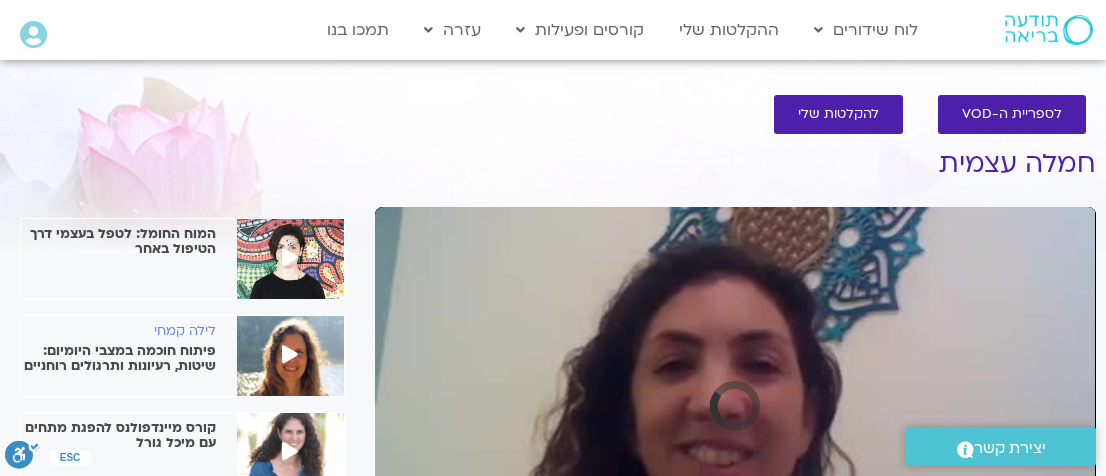 scroll, scrollTop: 302, scrollLeft: 0, axis: vertical 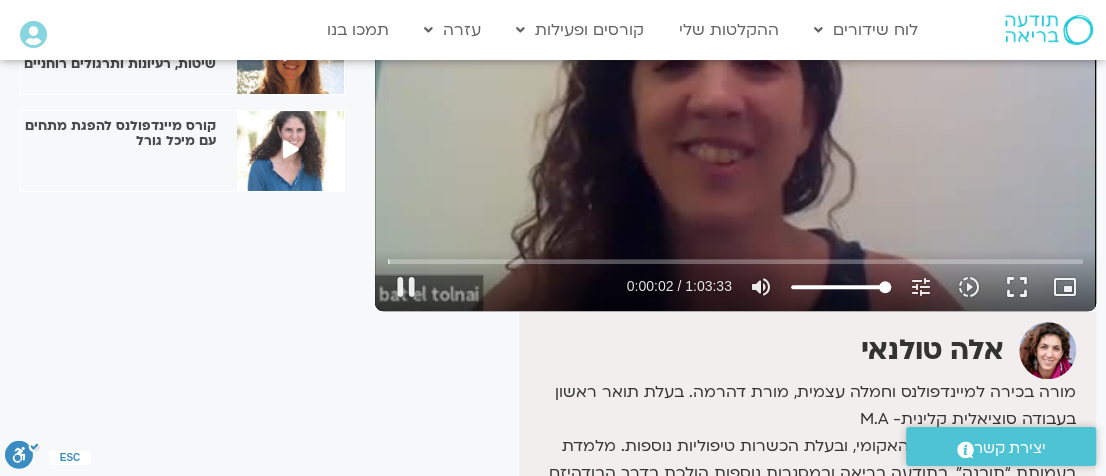 type on "2.583204" 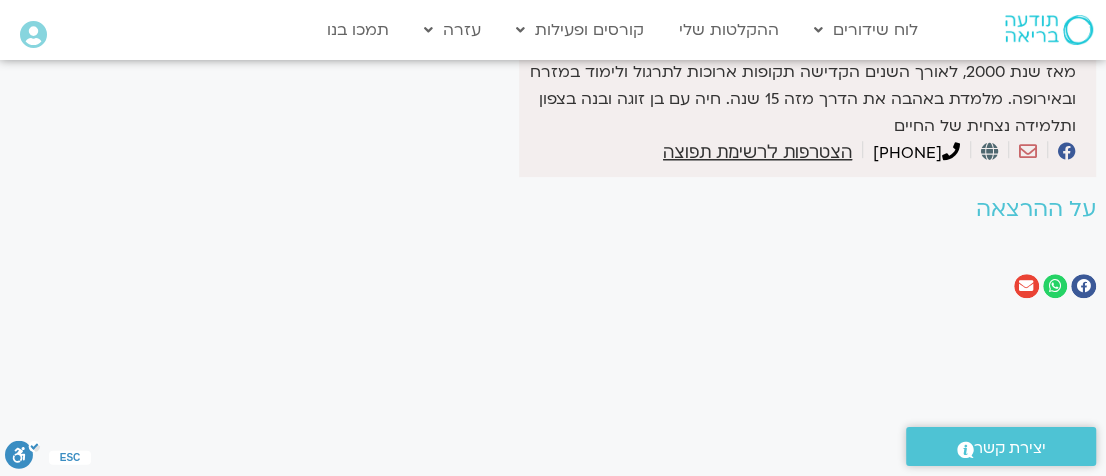 scroll, scrollTop: 770, scrollLeft: 0, axis: vertical 